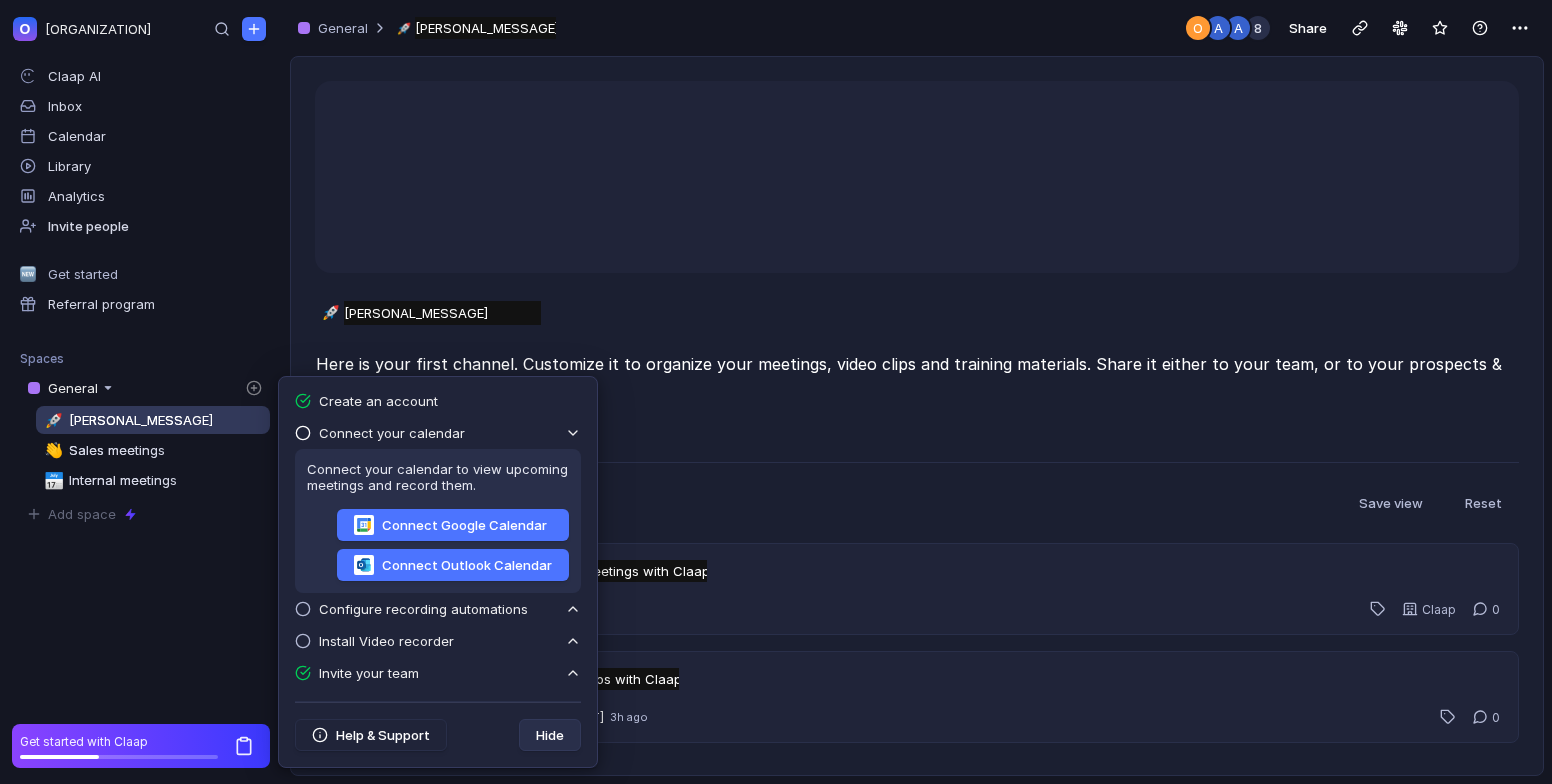 scroll, scrollTop: 0, scrollLeft: 0, axis: both 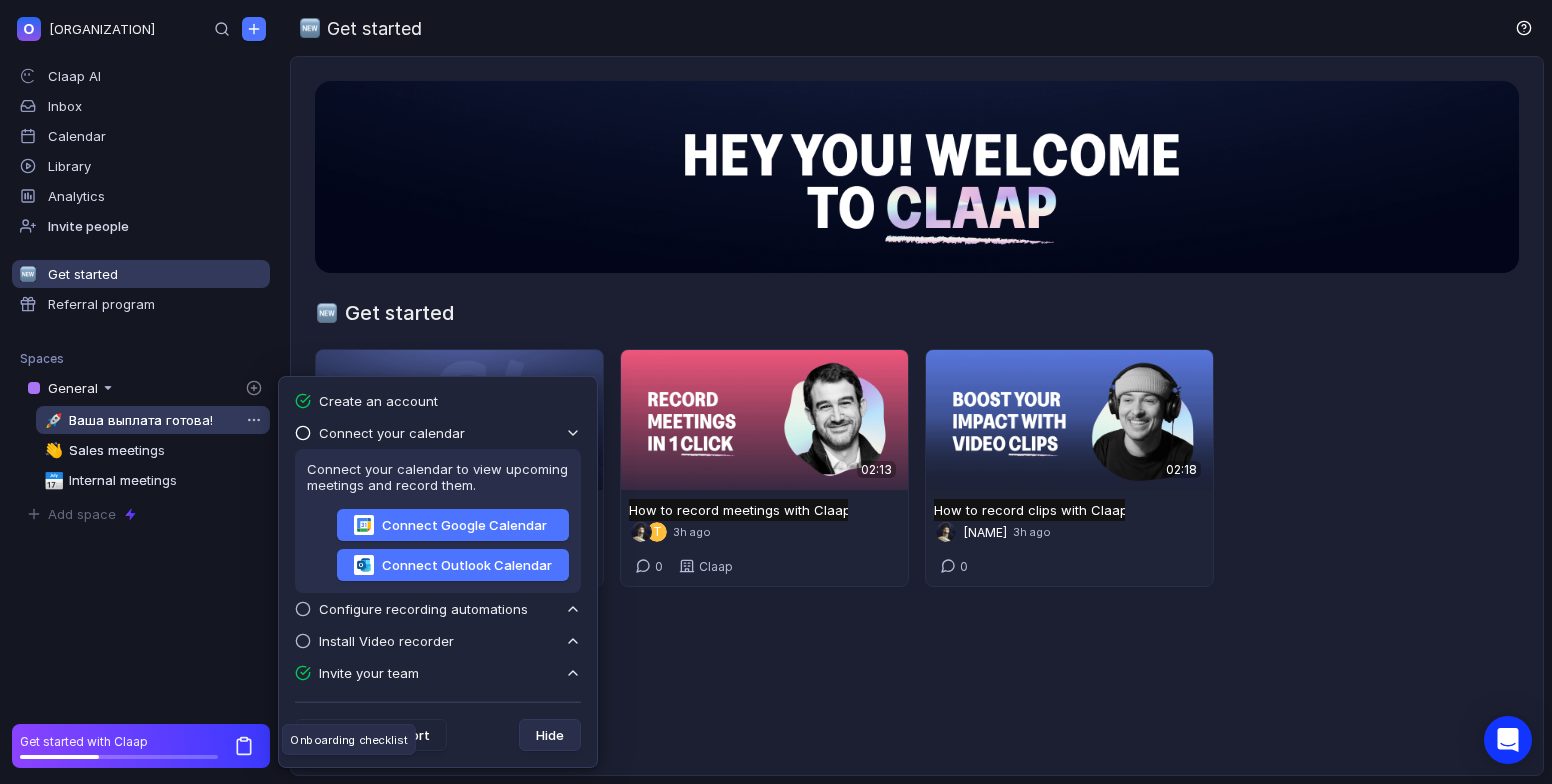 click on "Ваша выплата готова!" at bounding box center (141, 420) 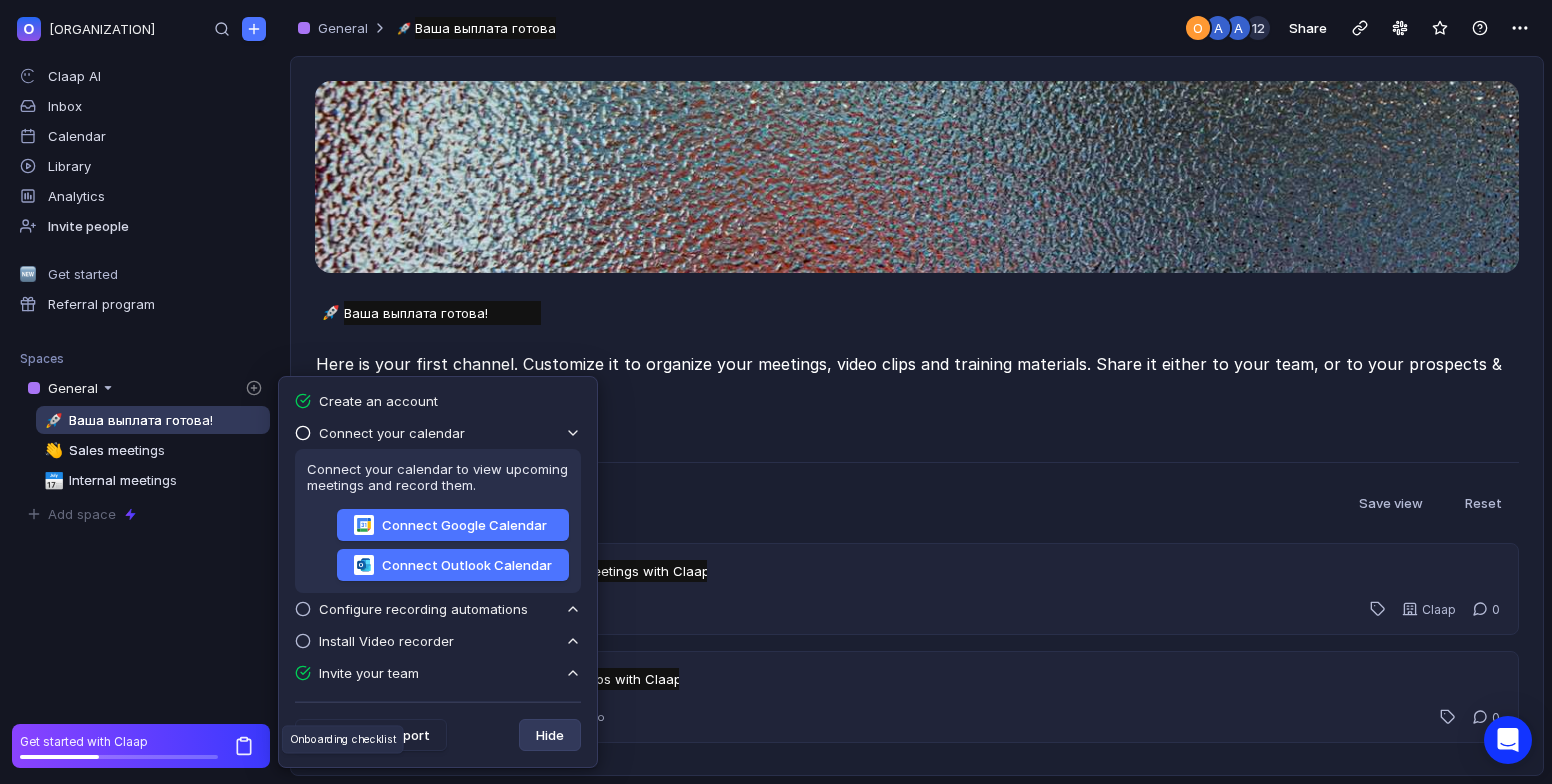 click on "Hide" at bounding box center [550, 735] 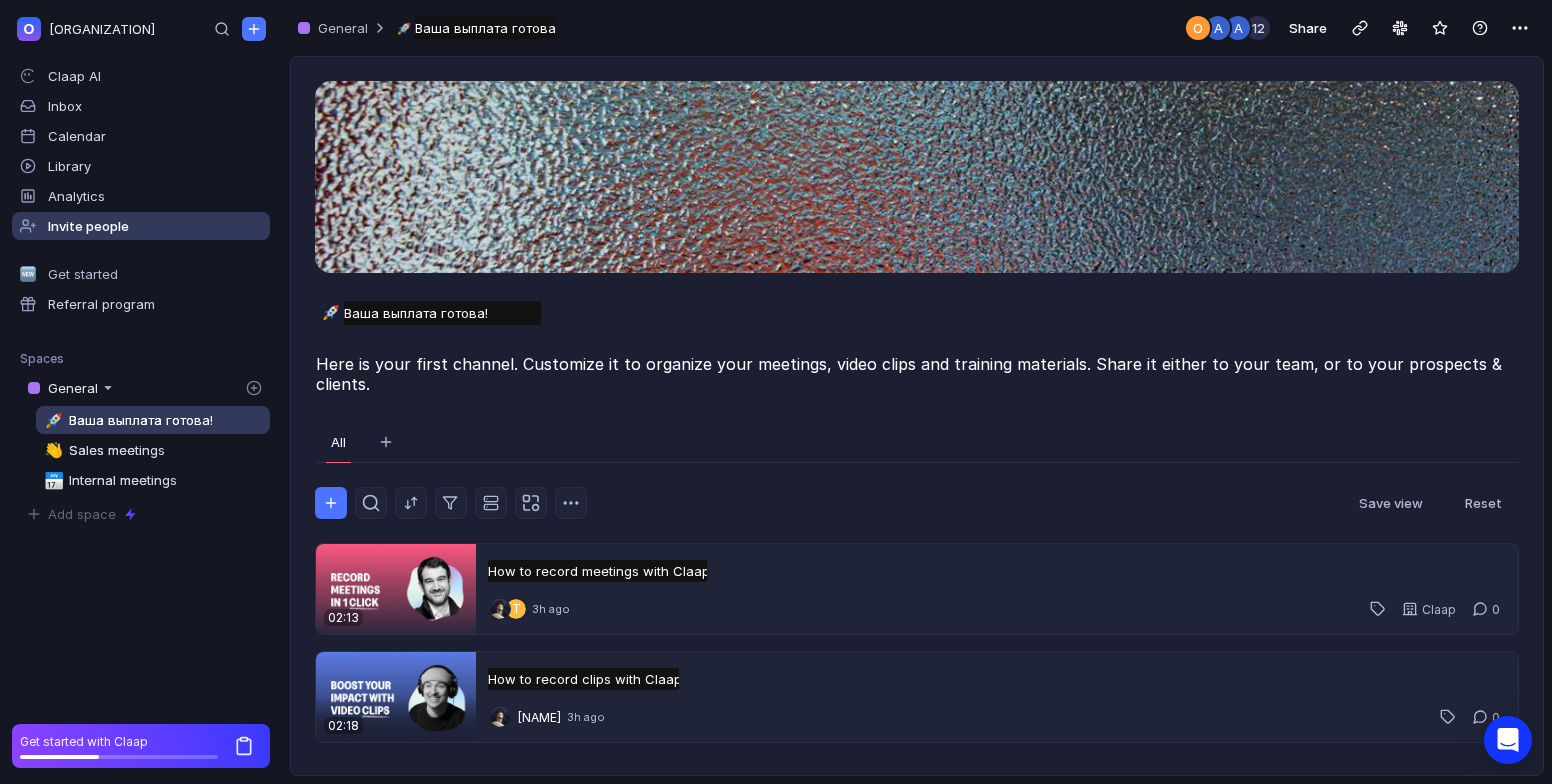 click on "Invite people" at bounding box center [145, 226] 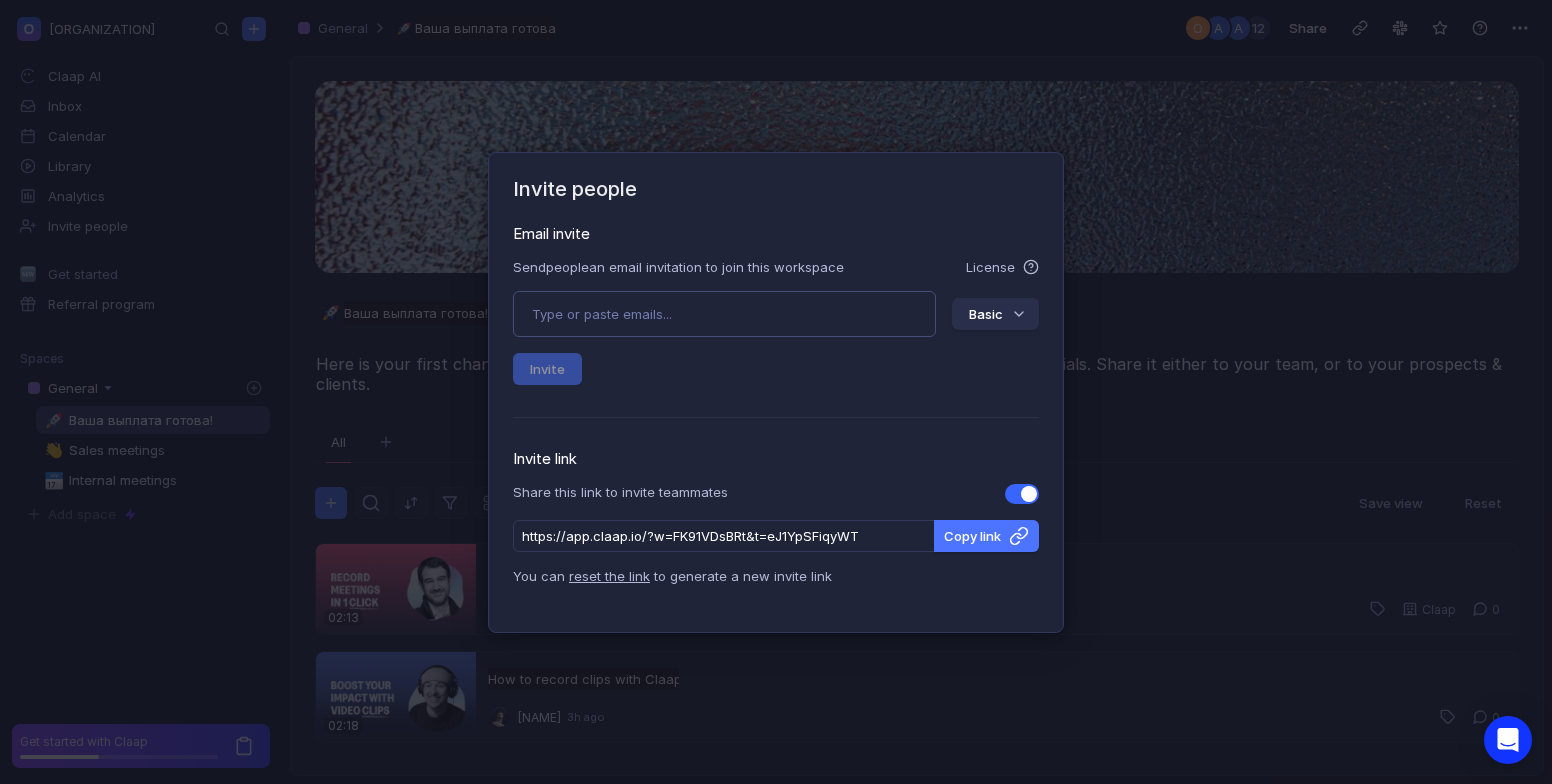 click on "Type or paste emails..." at bounding box center [602, 314] 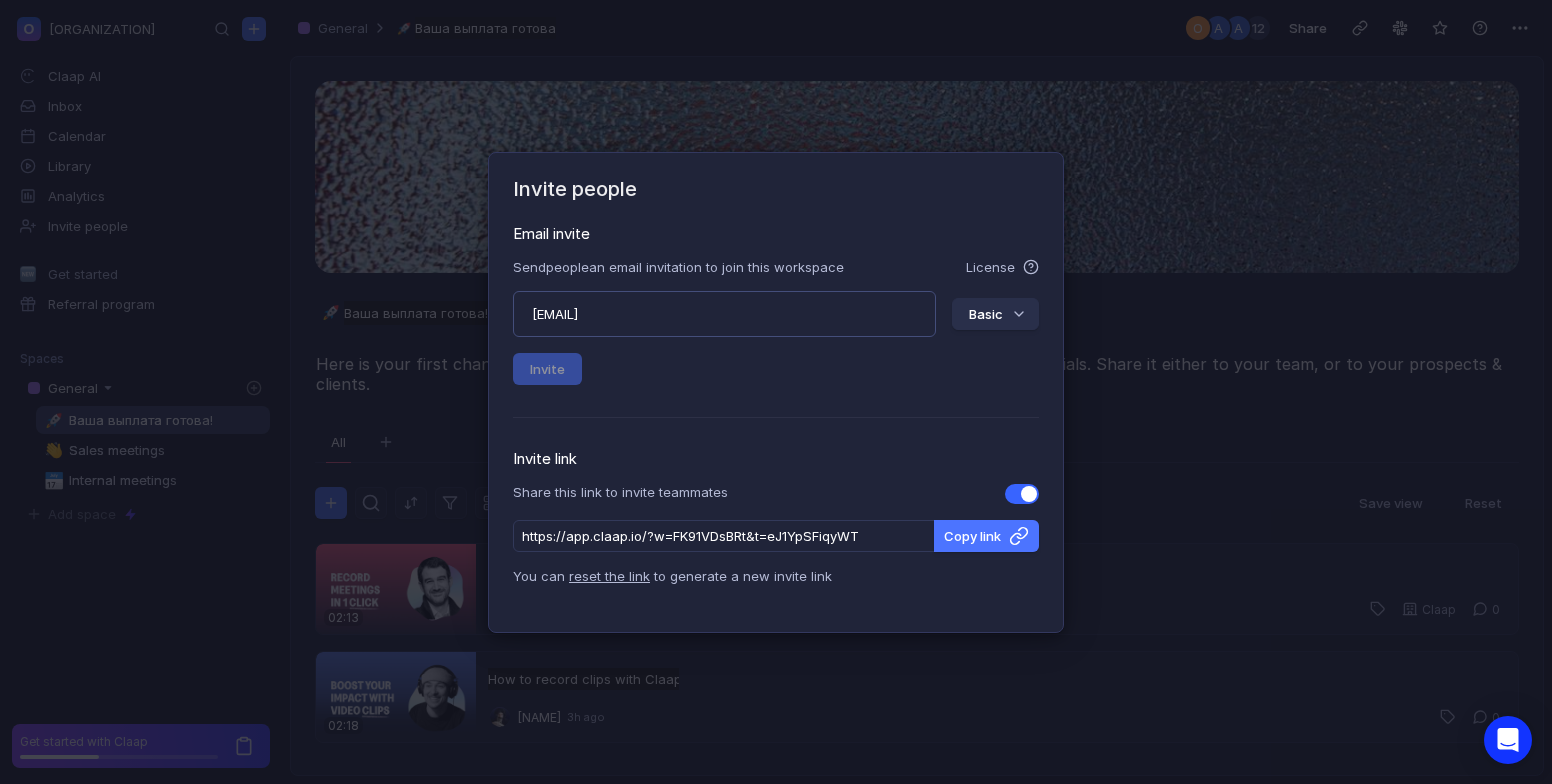 type on "[EMAIL]" 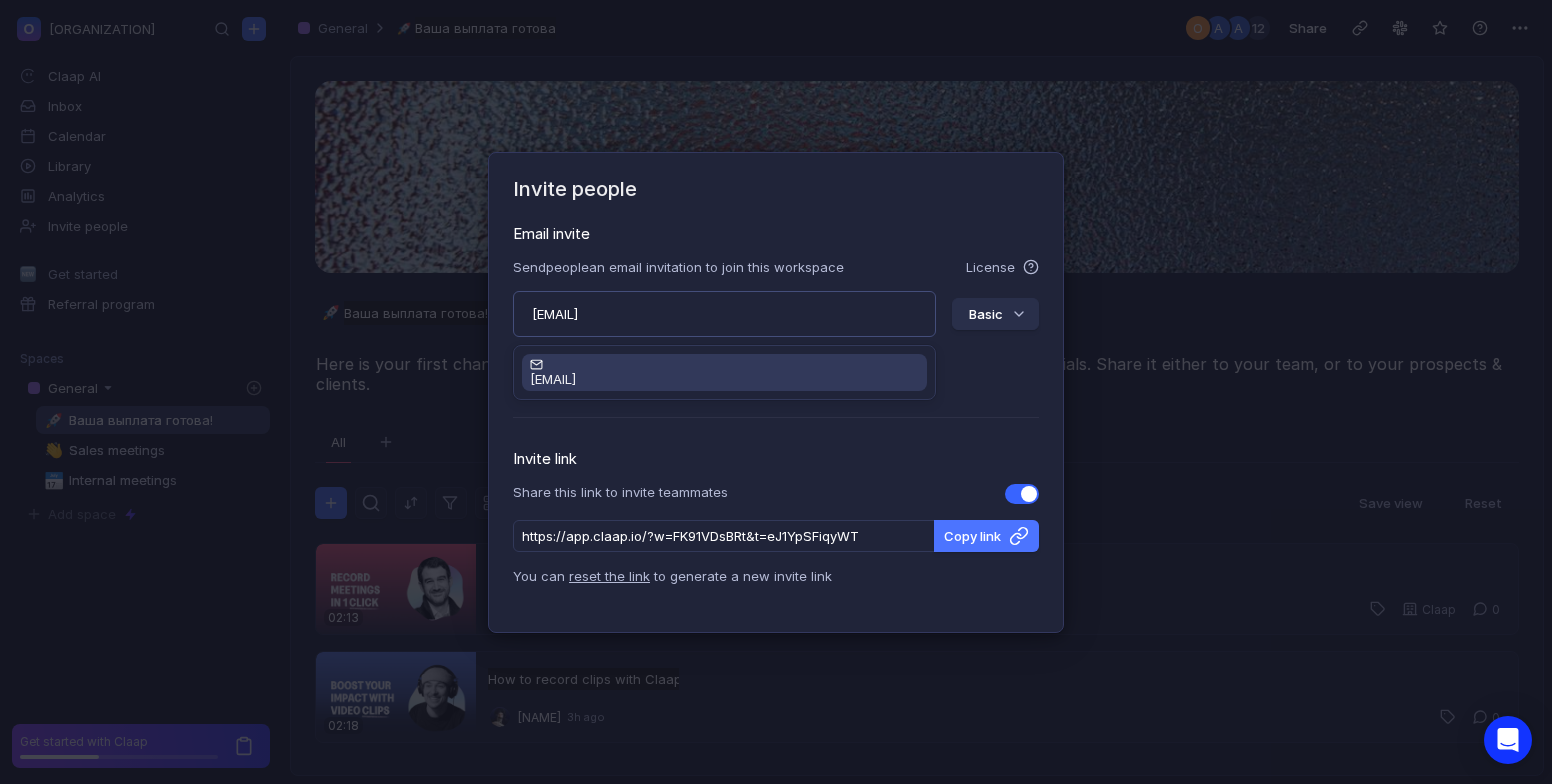 click on "[EMAIL]" at bounding box center (724, 379) 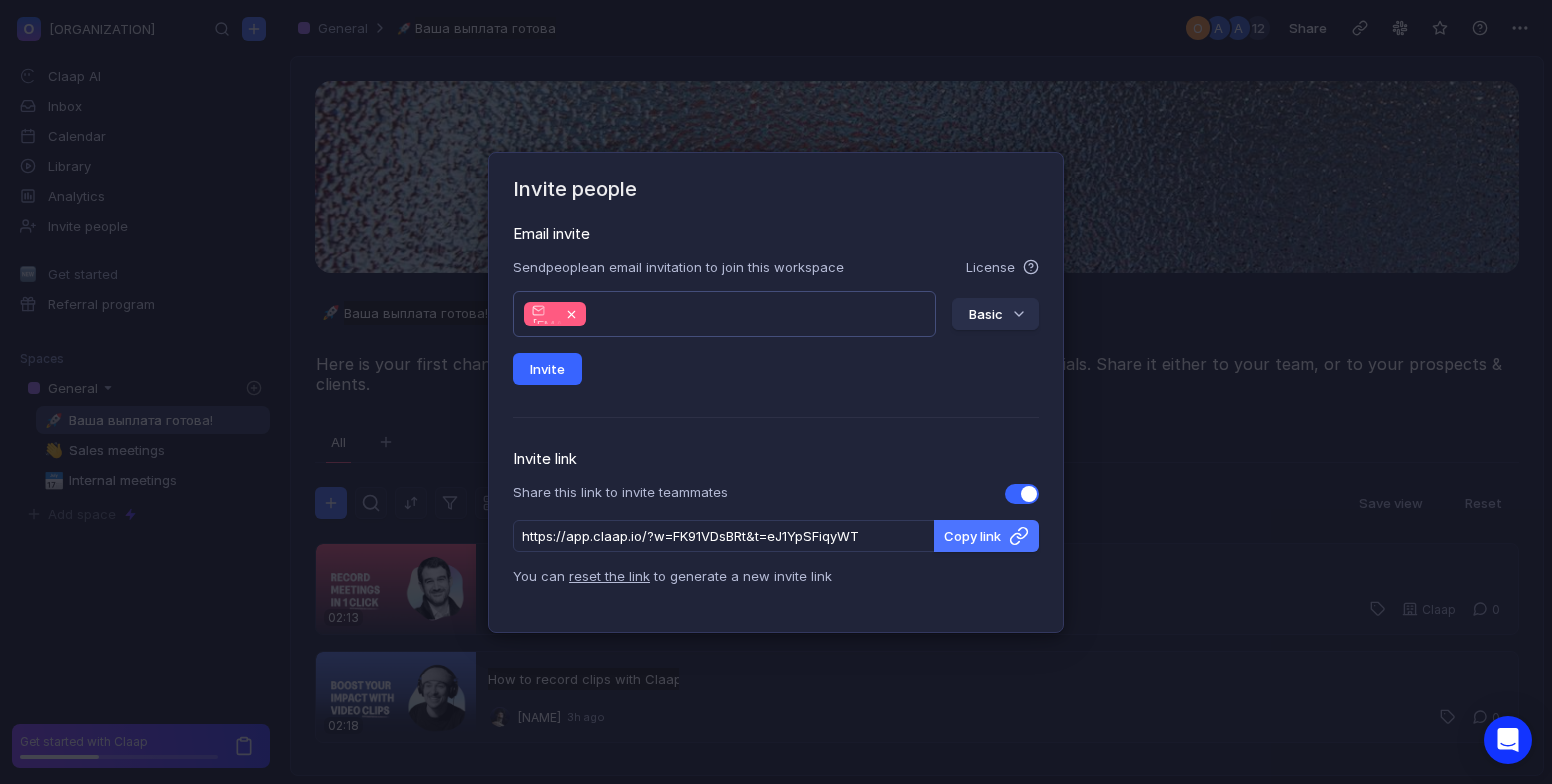 click on "Invite" at bounding box center [547, 369] 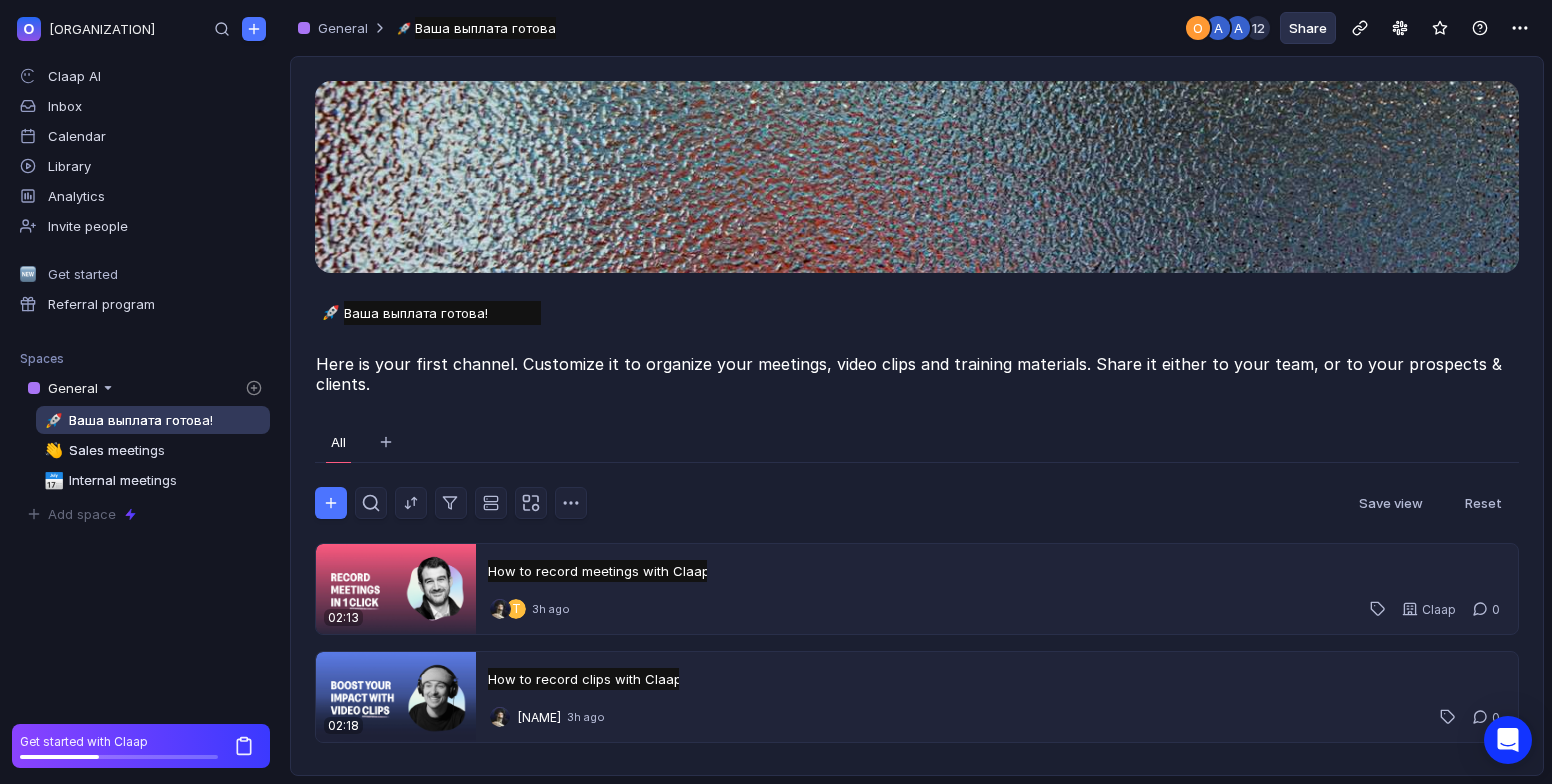 click on "Share" at bounding box center (1308, 28) 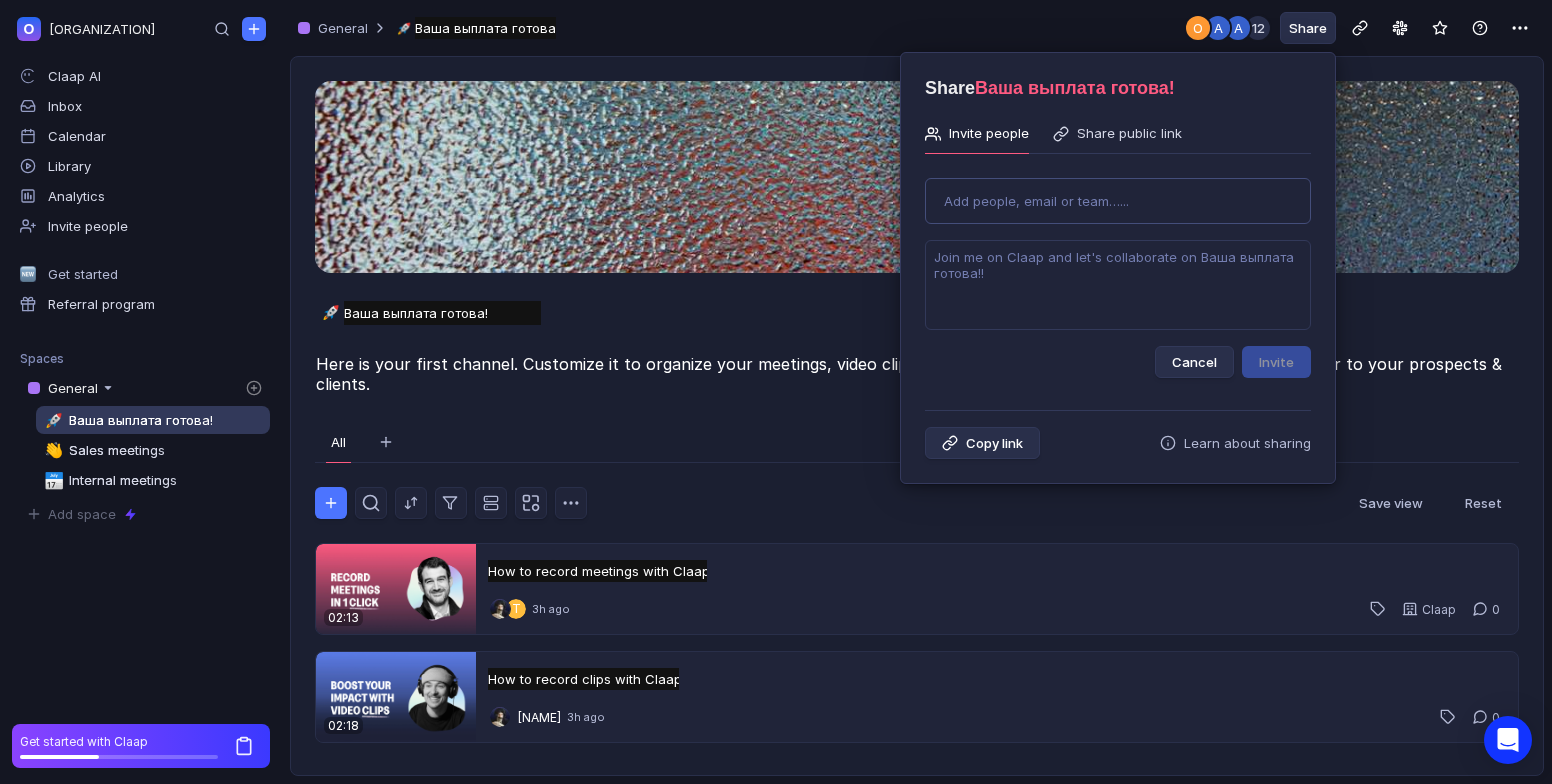 click on "Add people, email or team…..." at bounding box center (1036, 201) 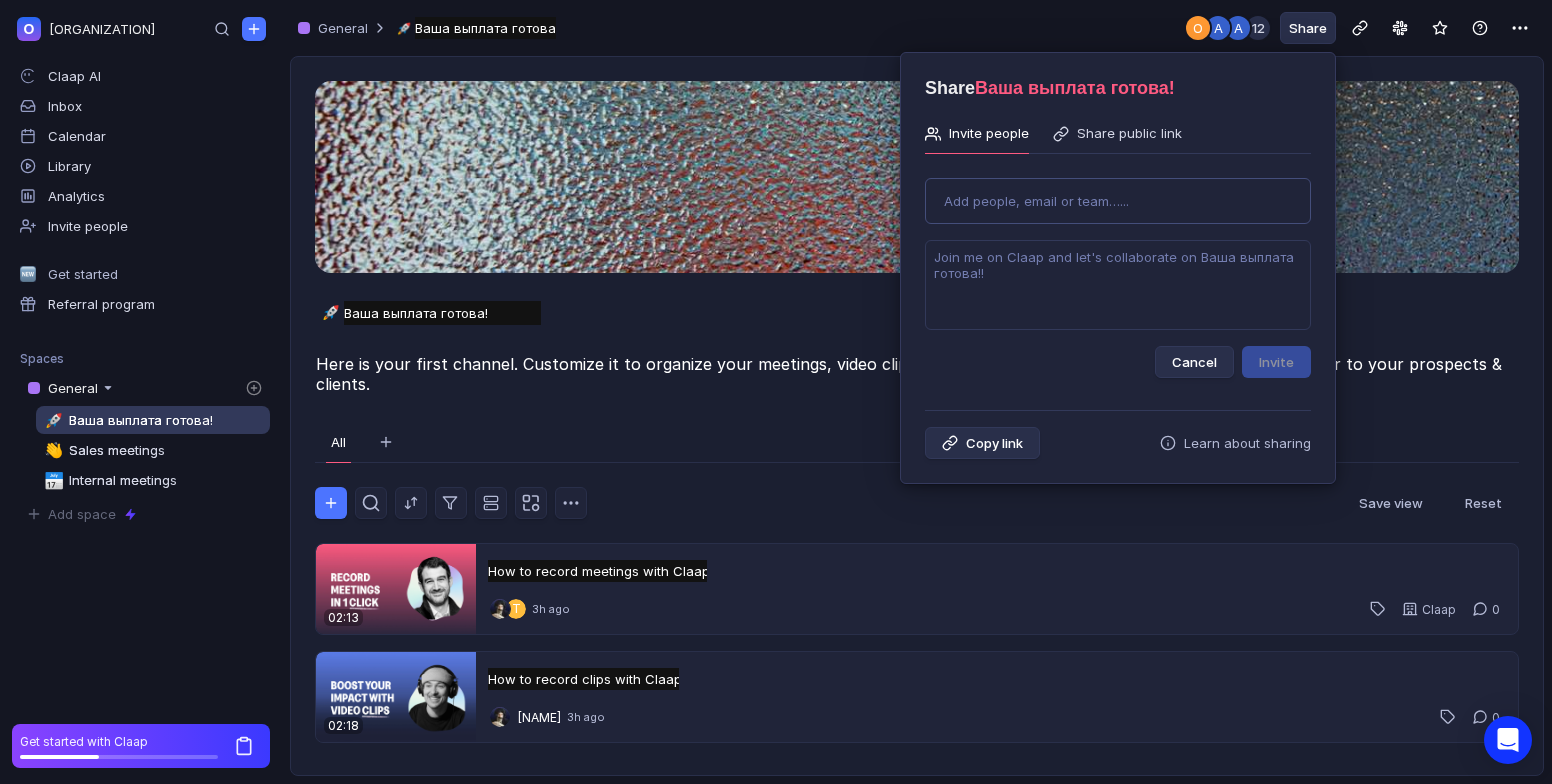 click on "Add people, email or team…..." at bounding box center [1036, 201] 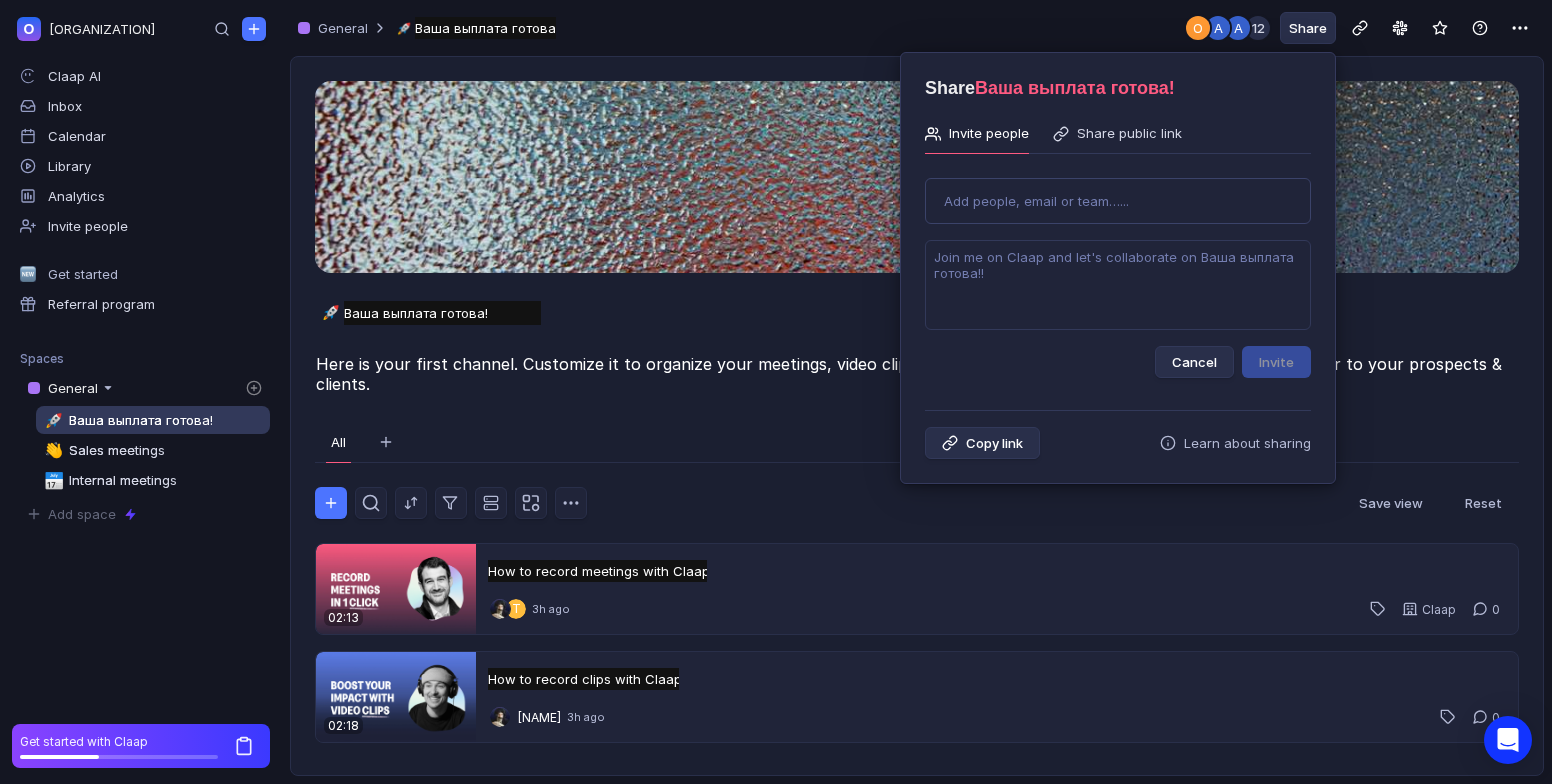 click at bounding box center [776, 392] 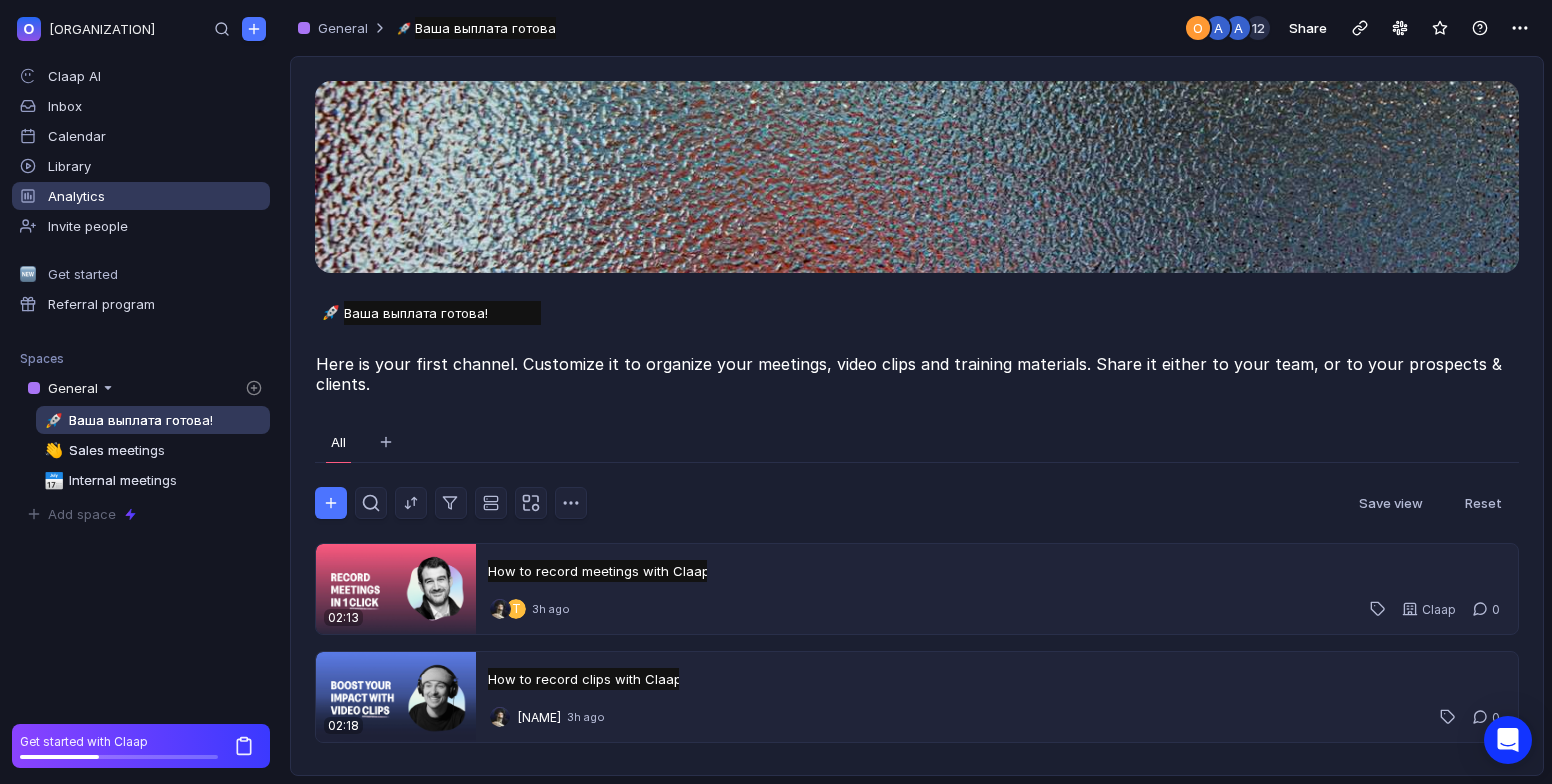 click on "Analytics" at bounding box center (76, 196) 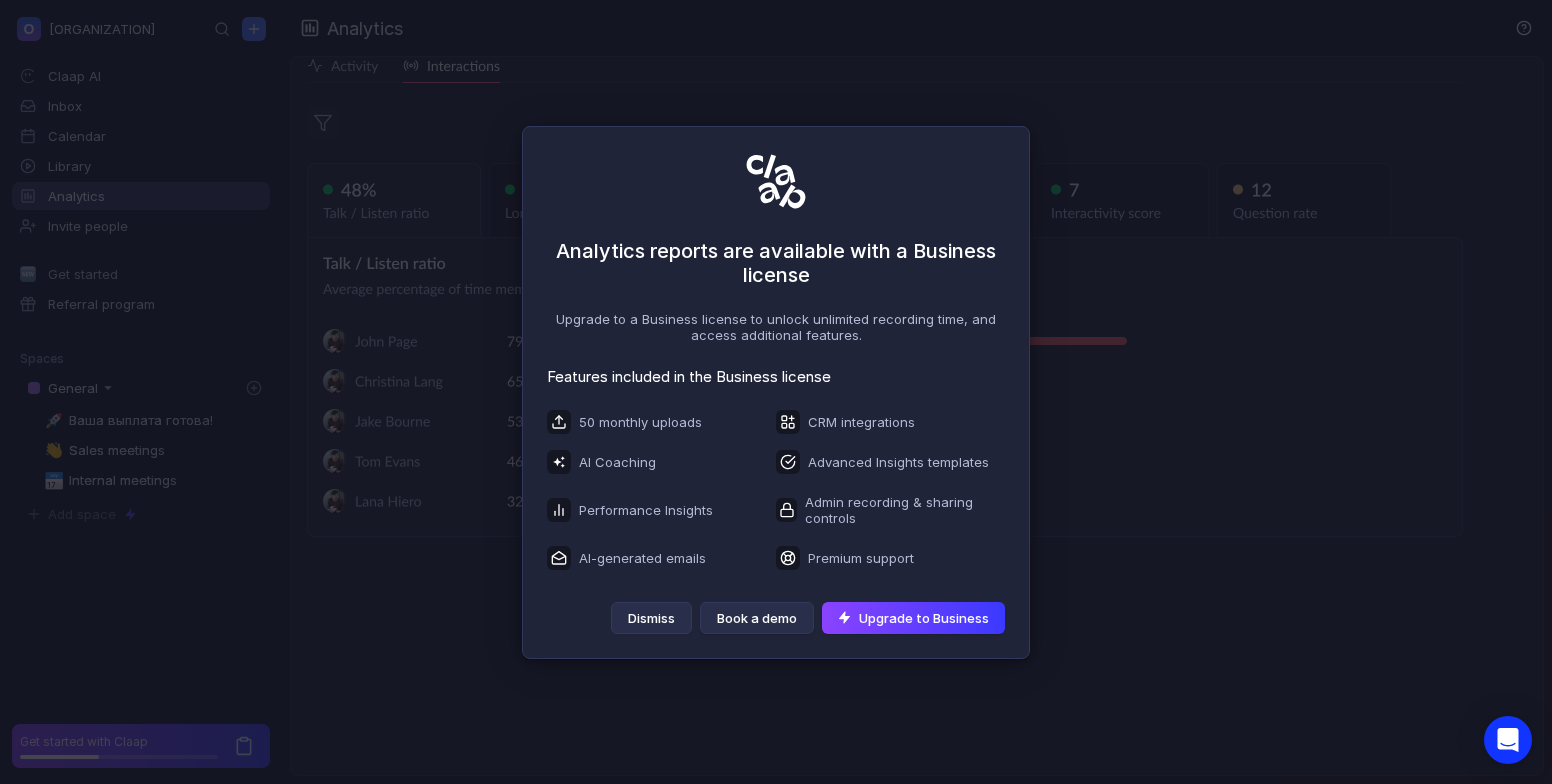 click on "Dismiss" at bounding box center (651, 618) 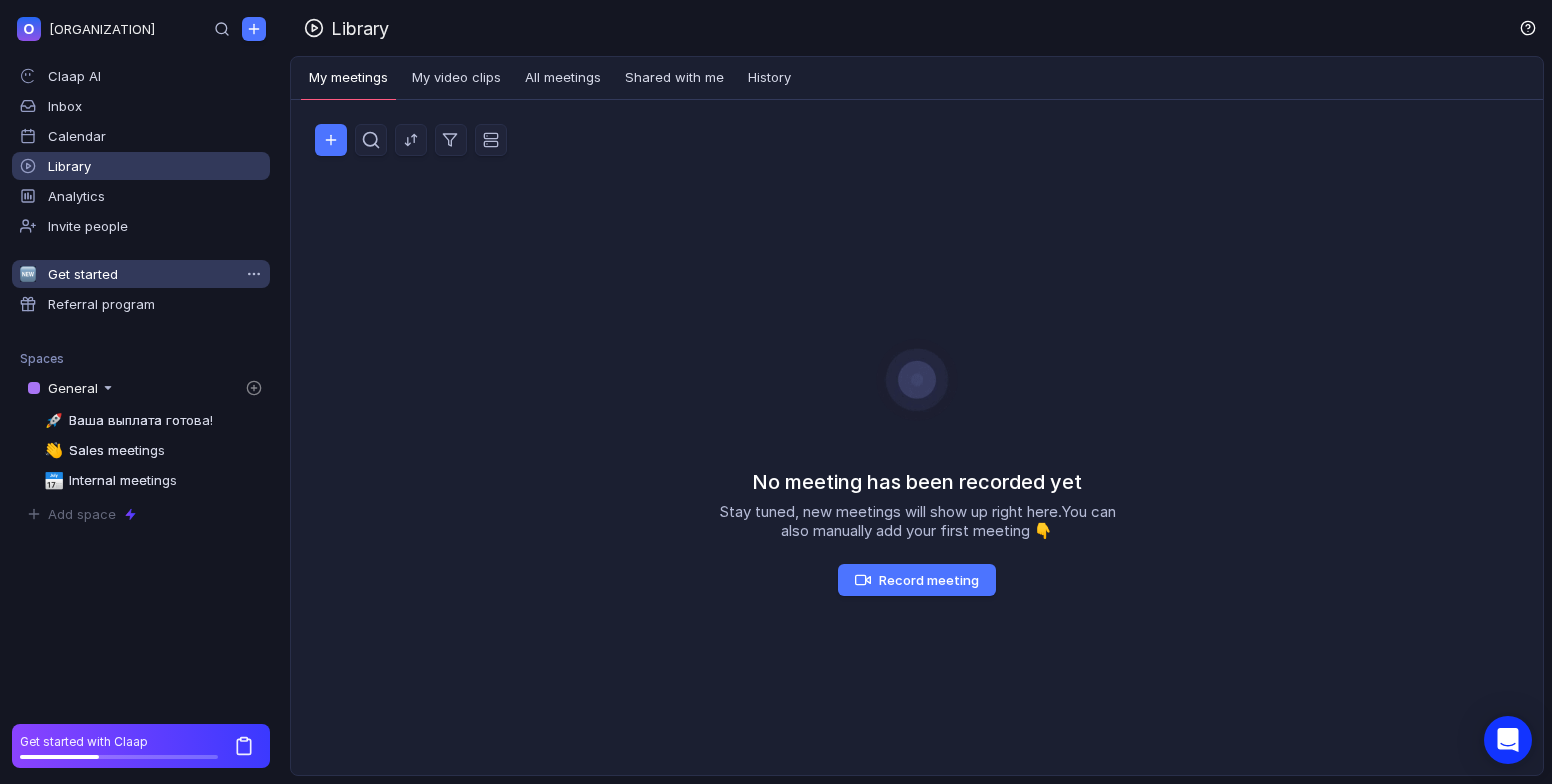 click on "Get started" at bounding box center [141, 274] 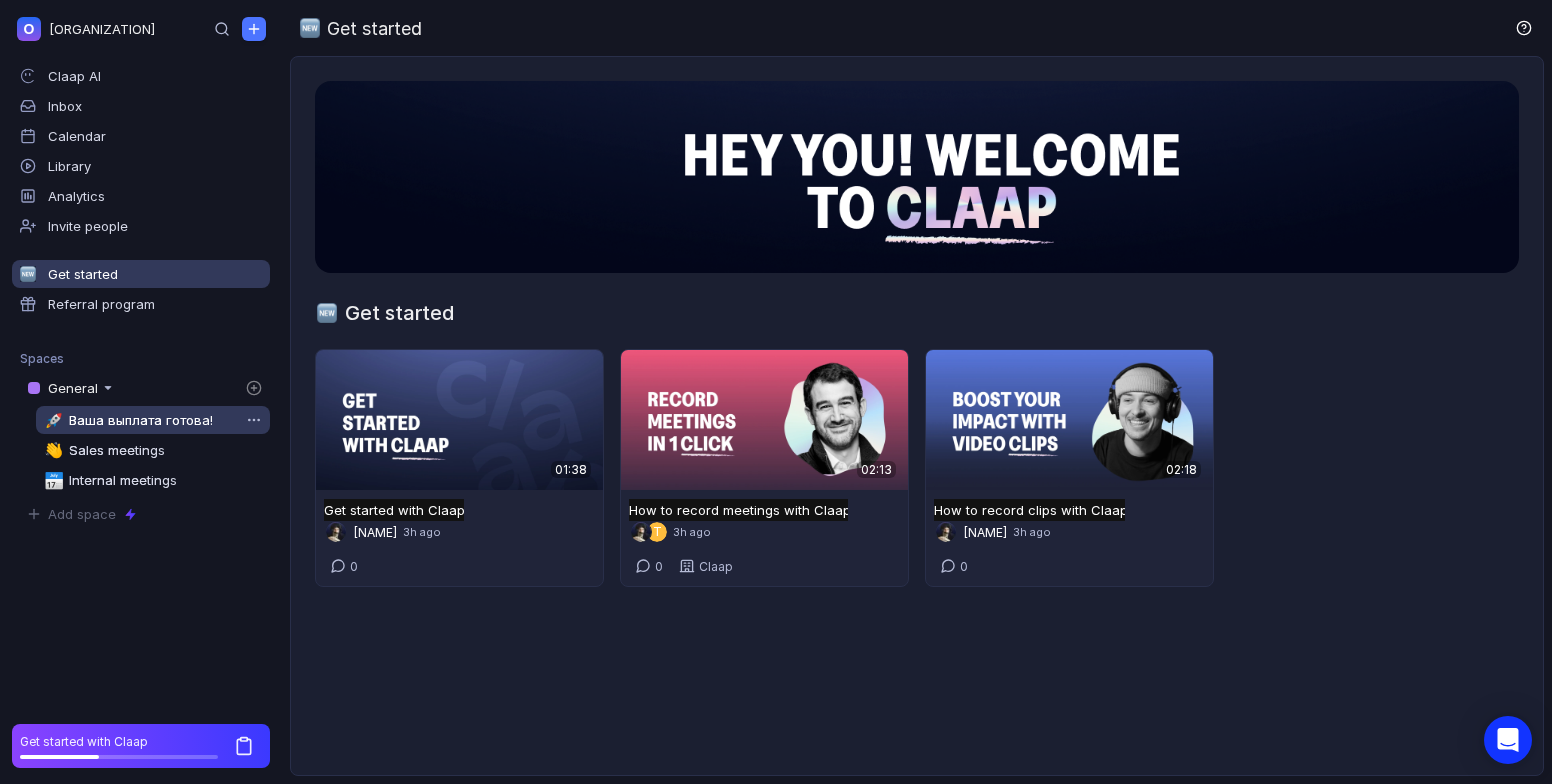 click on "Ваша выплата готова!" at bounding box center [141, 420] 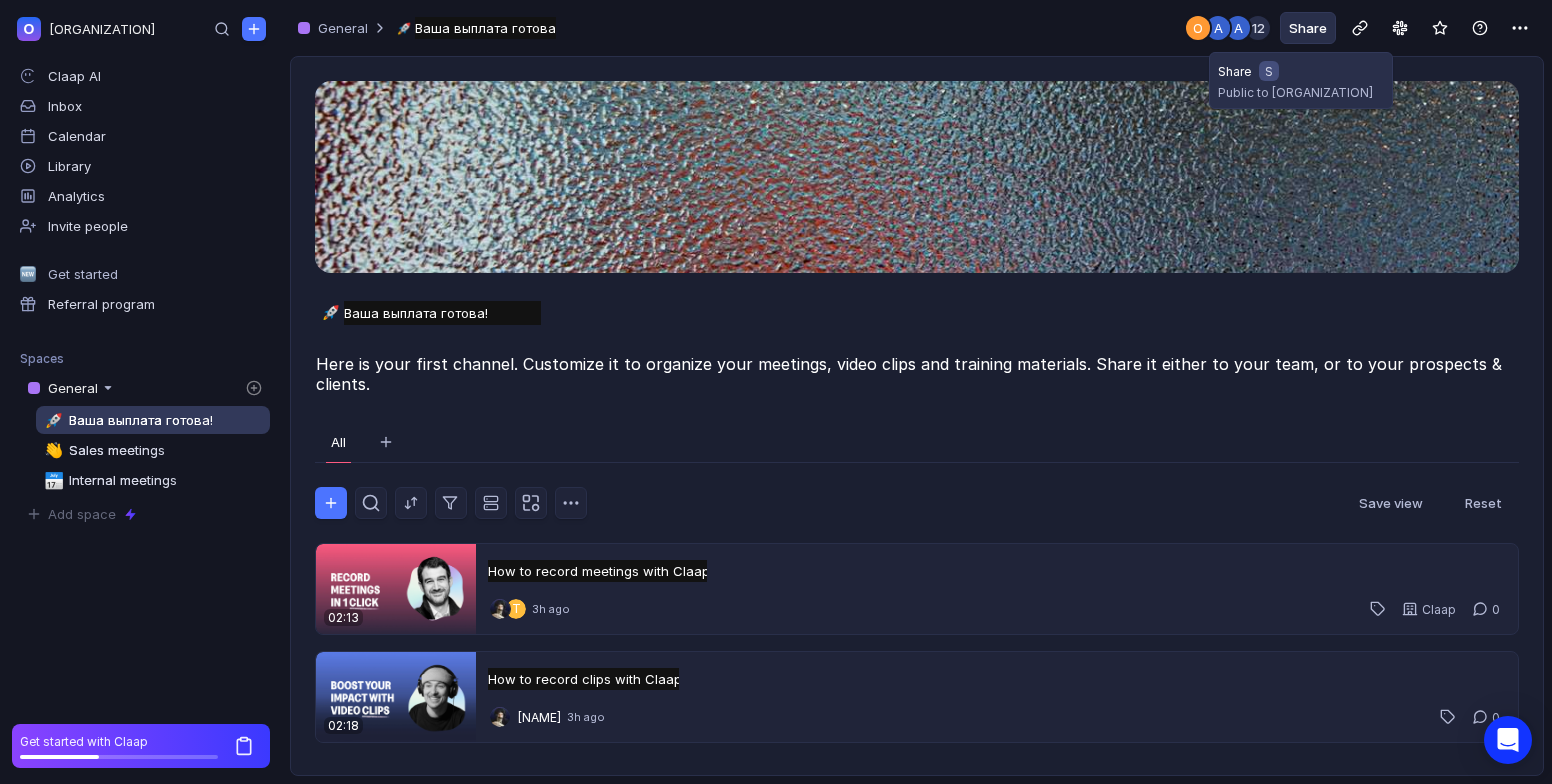 click on "Share" at bounding box center (1308, 28) 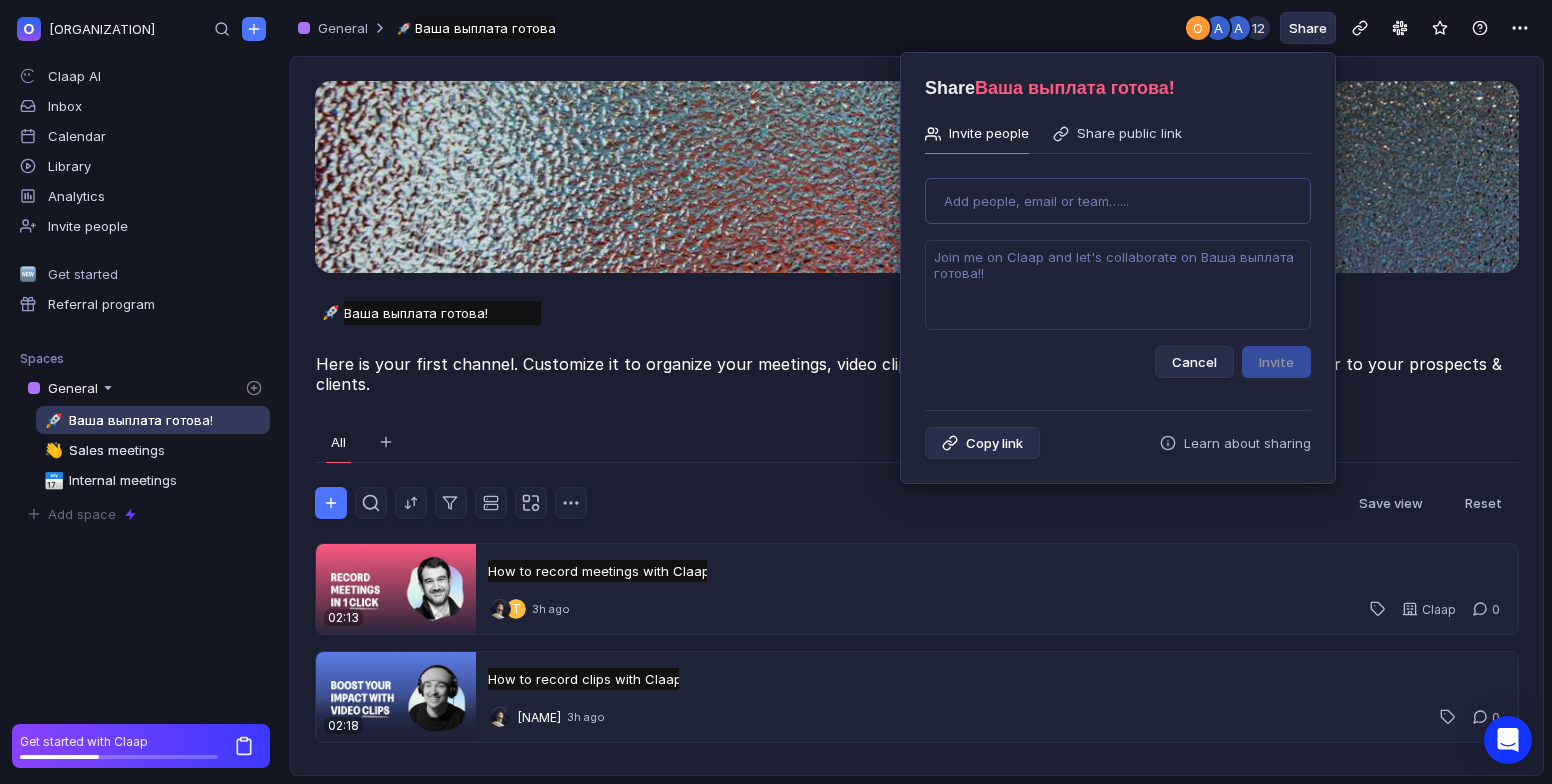 click on "Add people, email or team…..." at bounding box center (1118, 201) 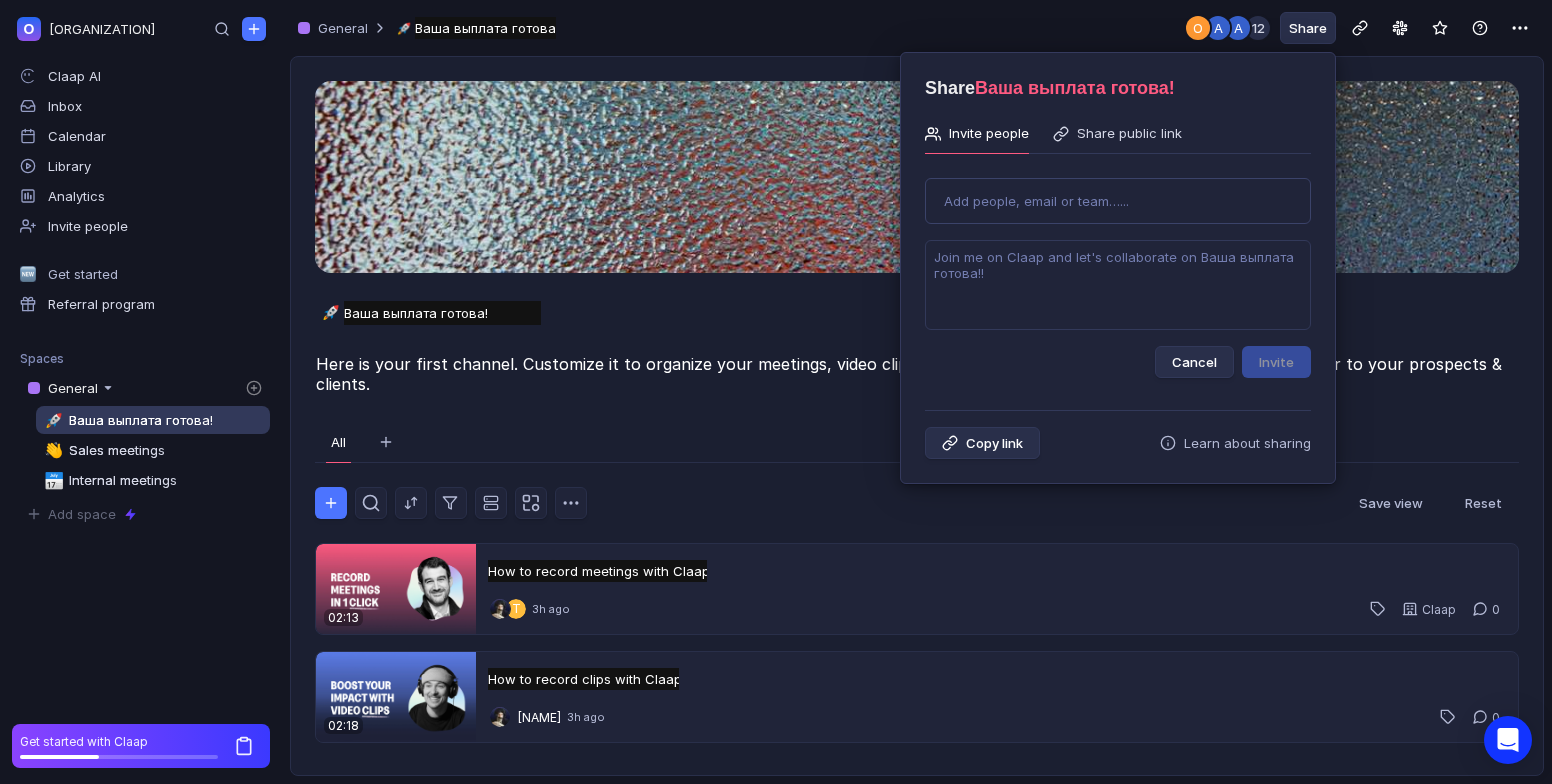 click at bounding box center [776, 392] 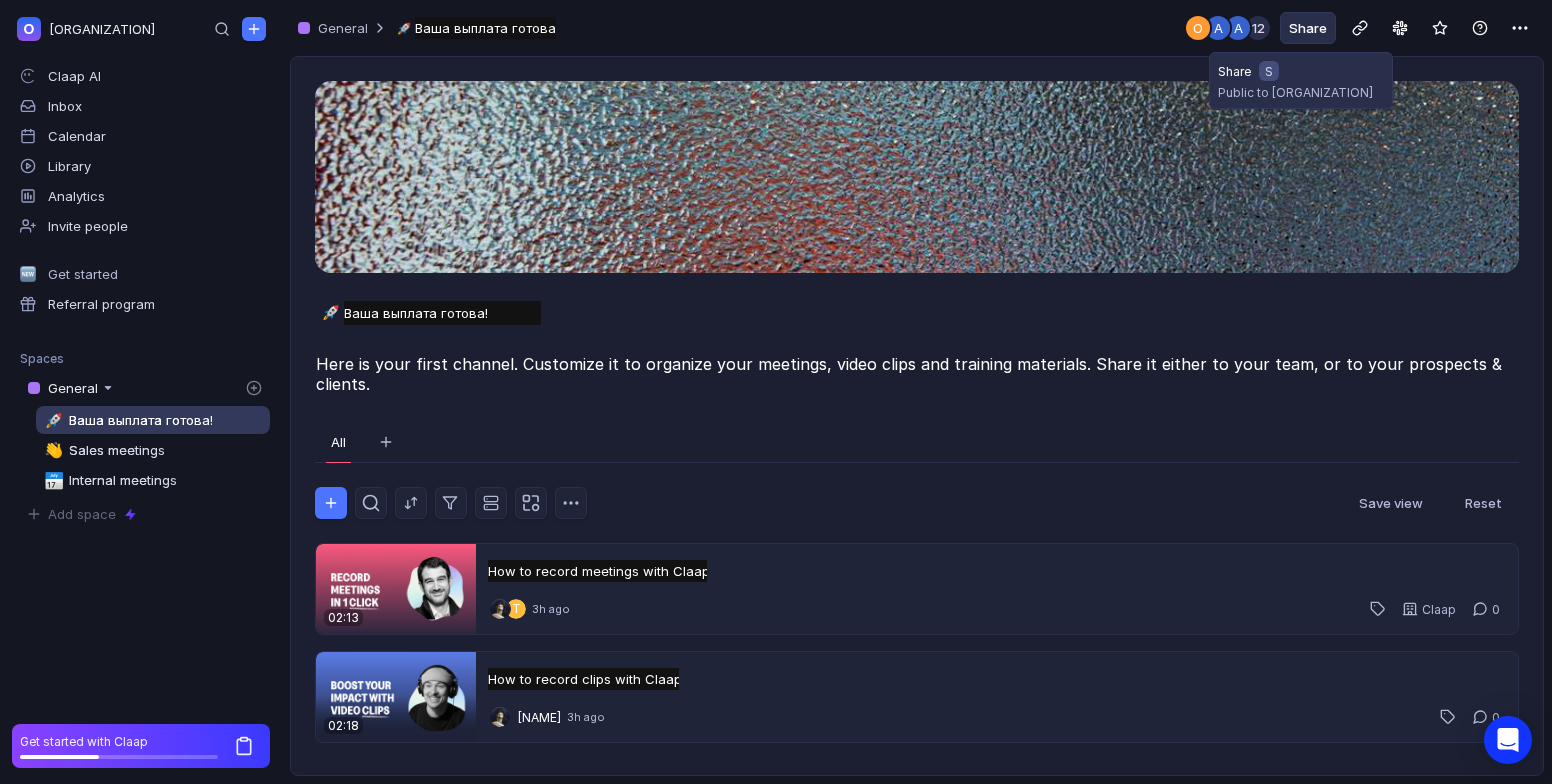click on "Share" at bounding box center [1308, 28] 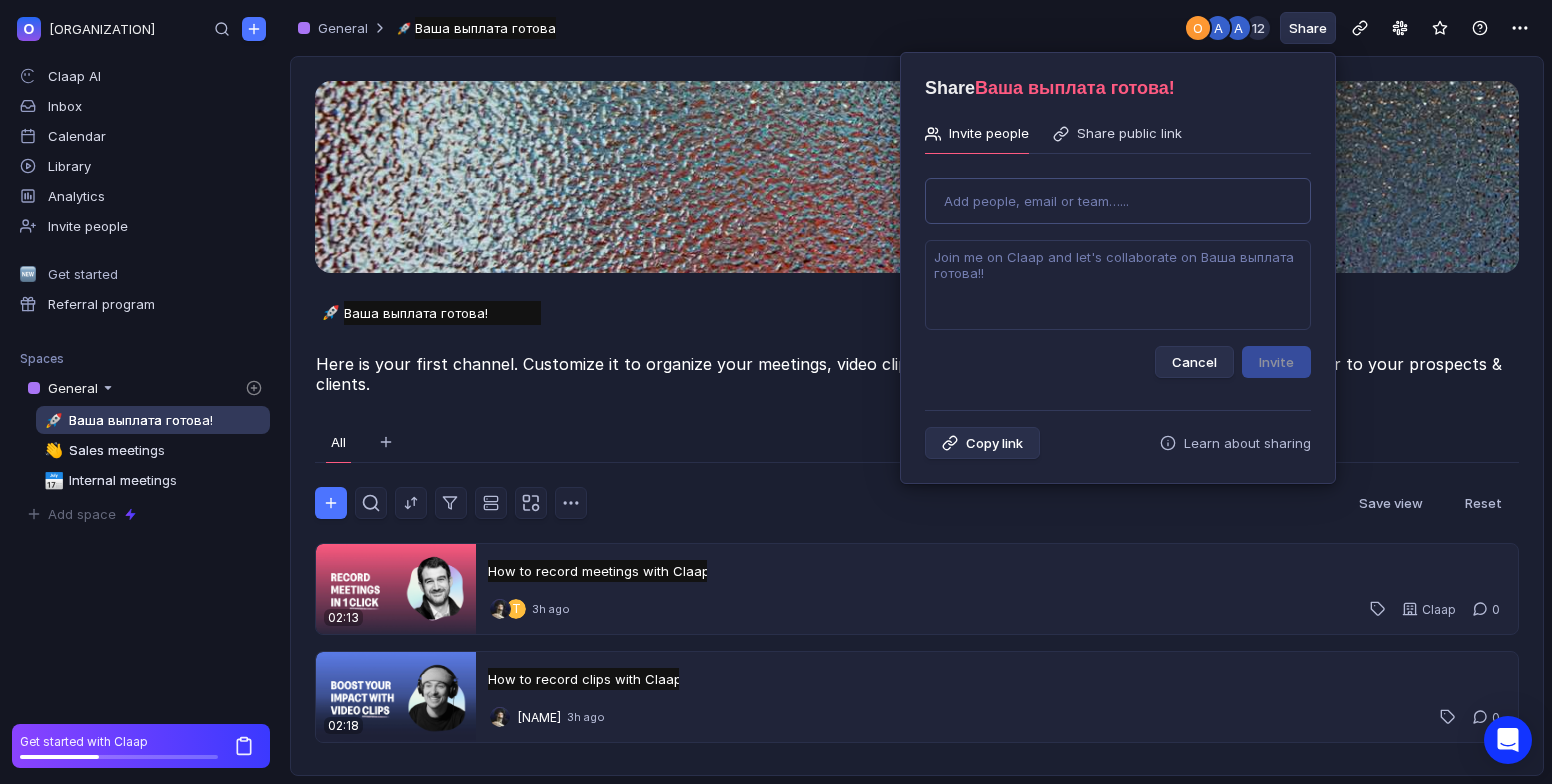 click on "Add people, email or team…..." at bounding box center [1118, 201] 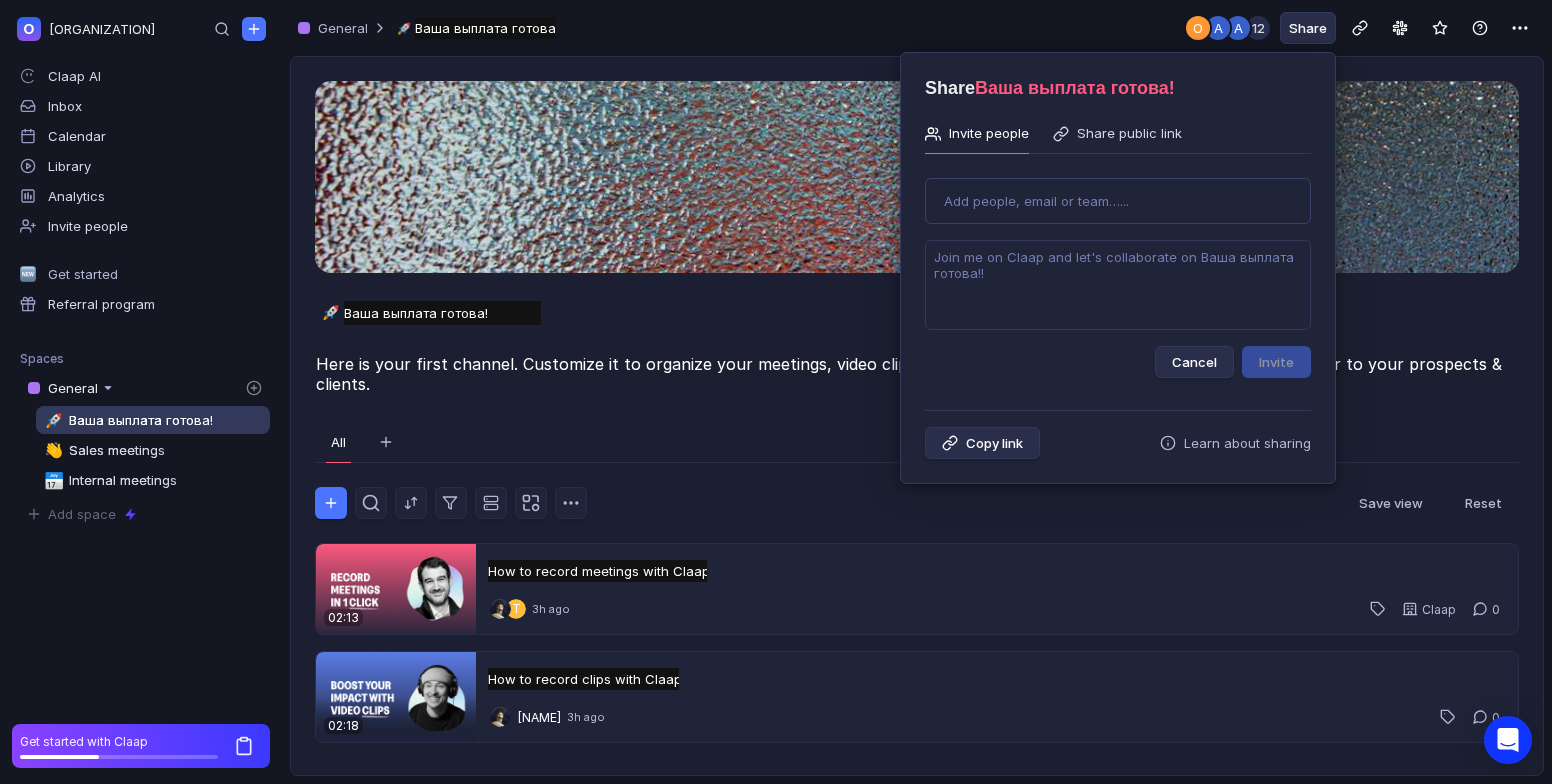 click at bounding box center (776, 392) 